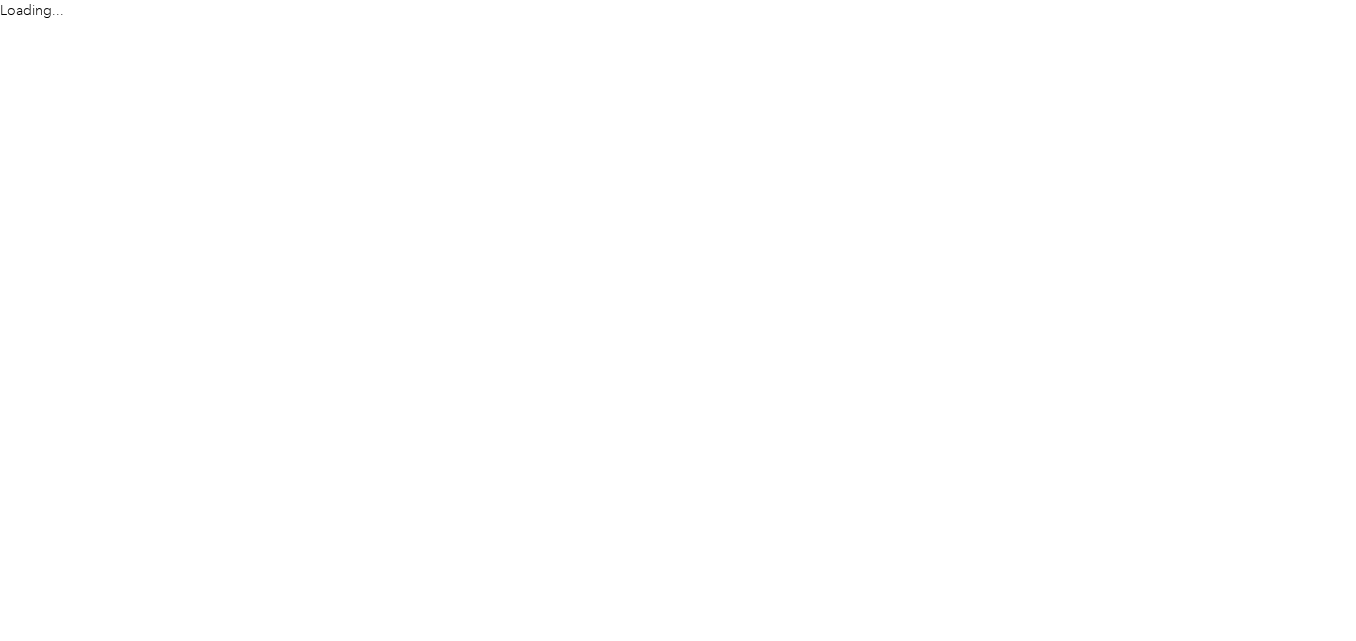 scroll, scrollTop: 0, scrollLeft: 0, axis: both 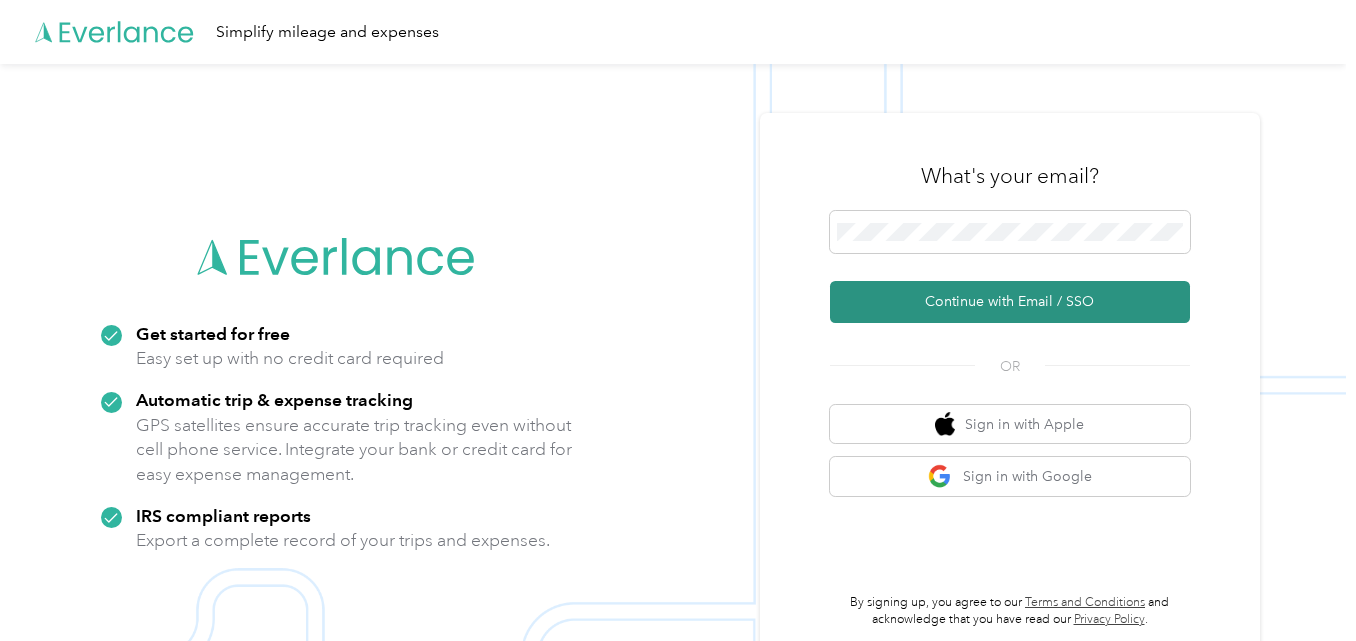 click on "Continue with Email / SSO" at bounding box center [1010, 302] 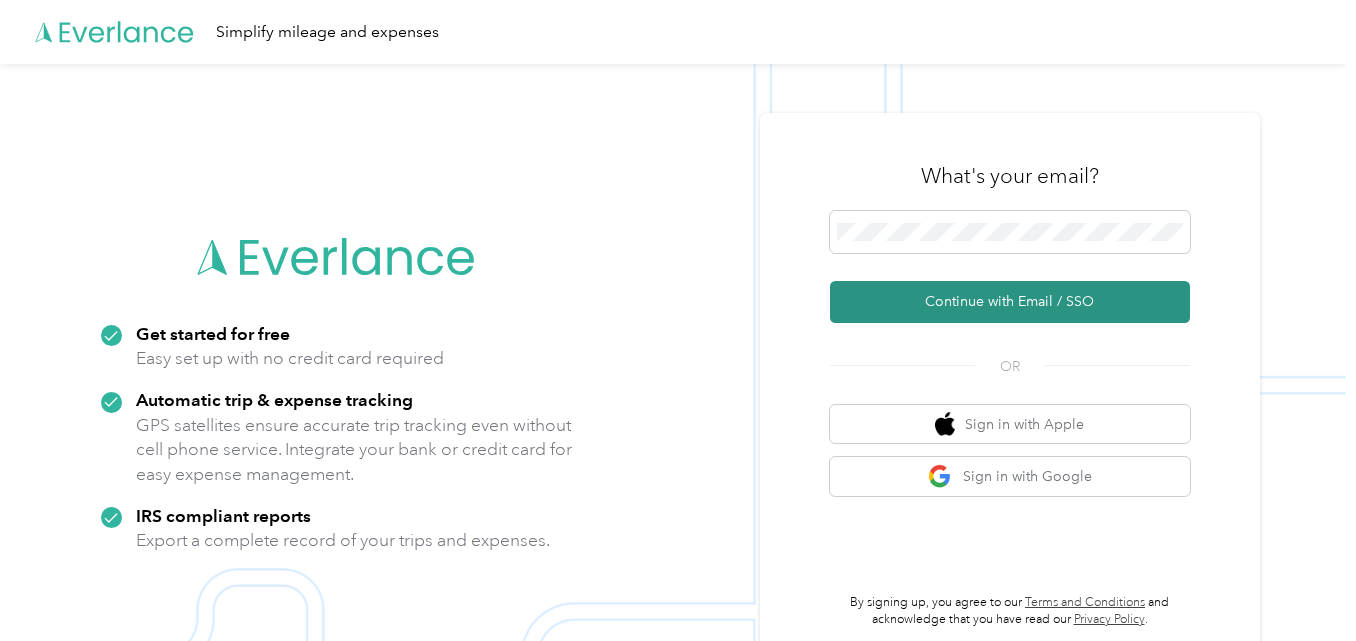 click on "Continue with Email / SSO" at bounding box center (1010, 302) 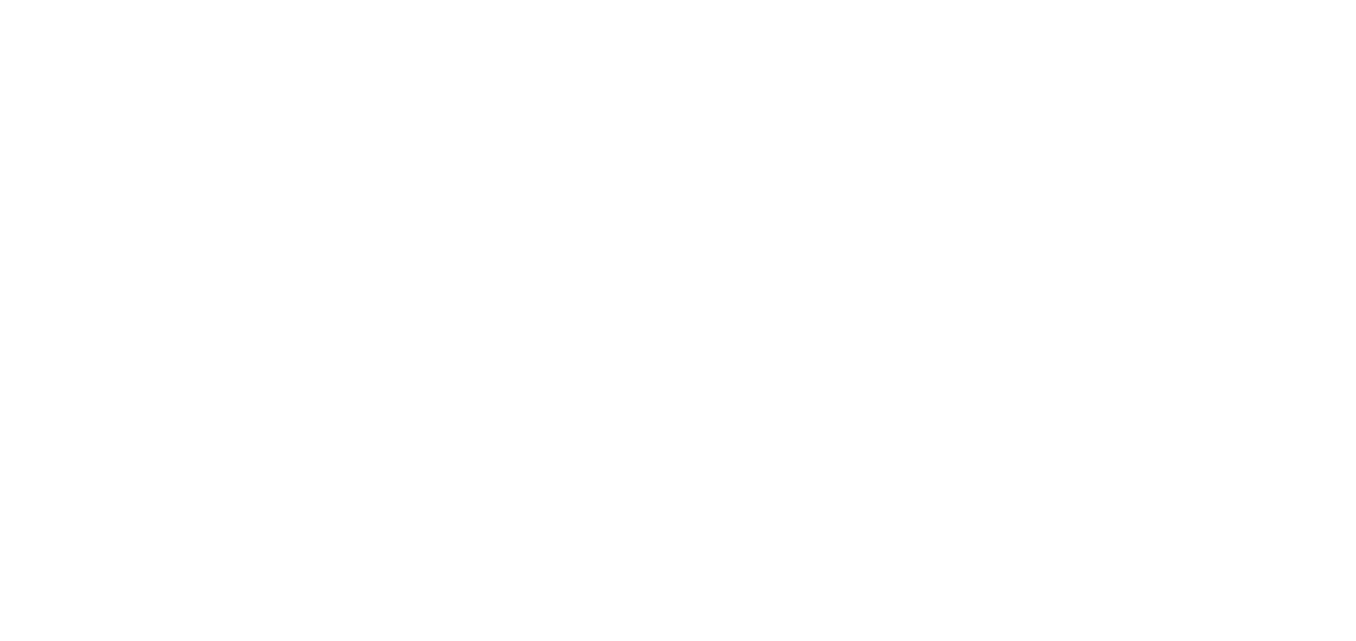 scroll, scrollTop: 0, scrollLeft: 0, axis: both 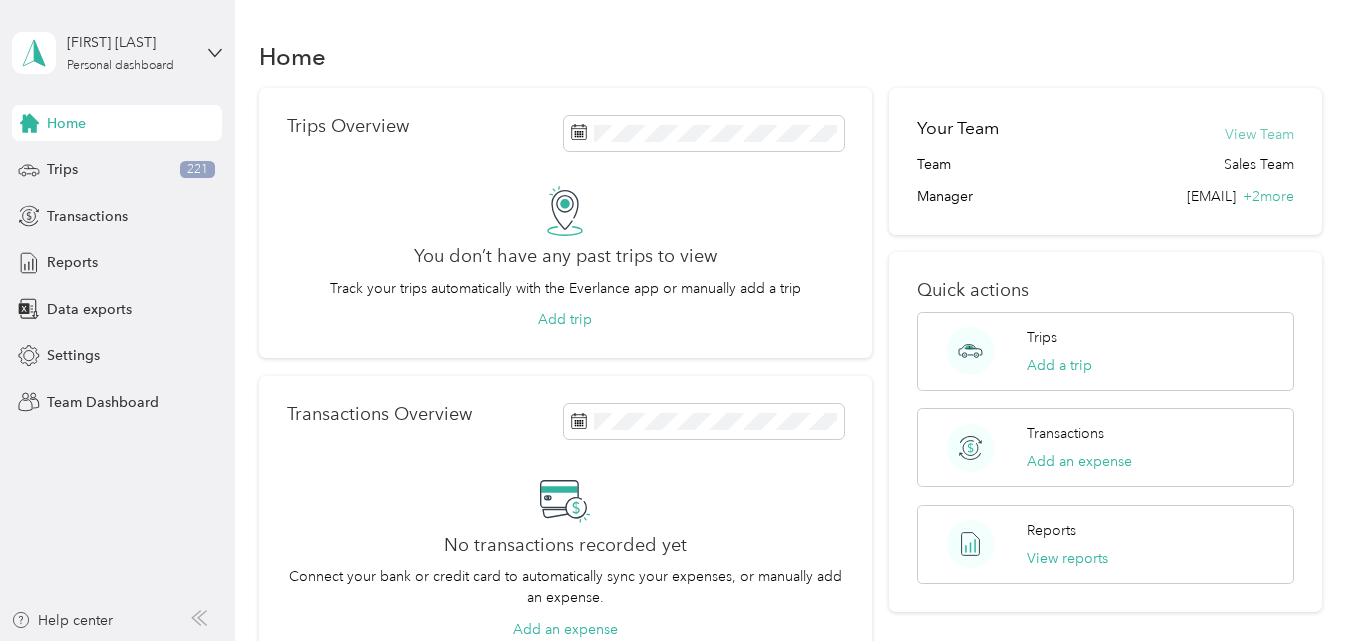 click on "View Team" at bounding box center [1259, 134] 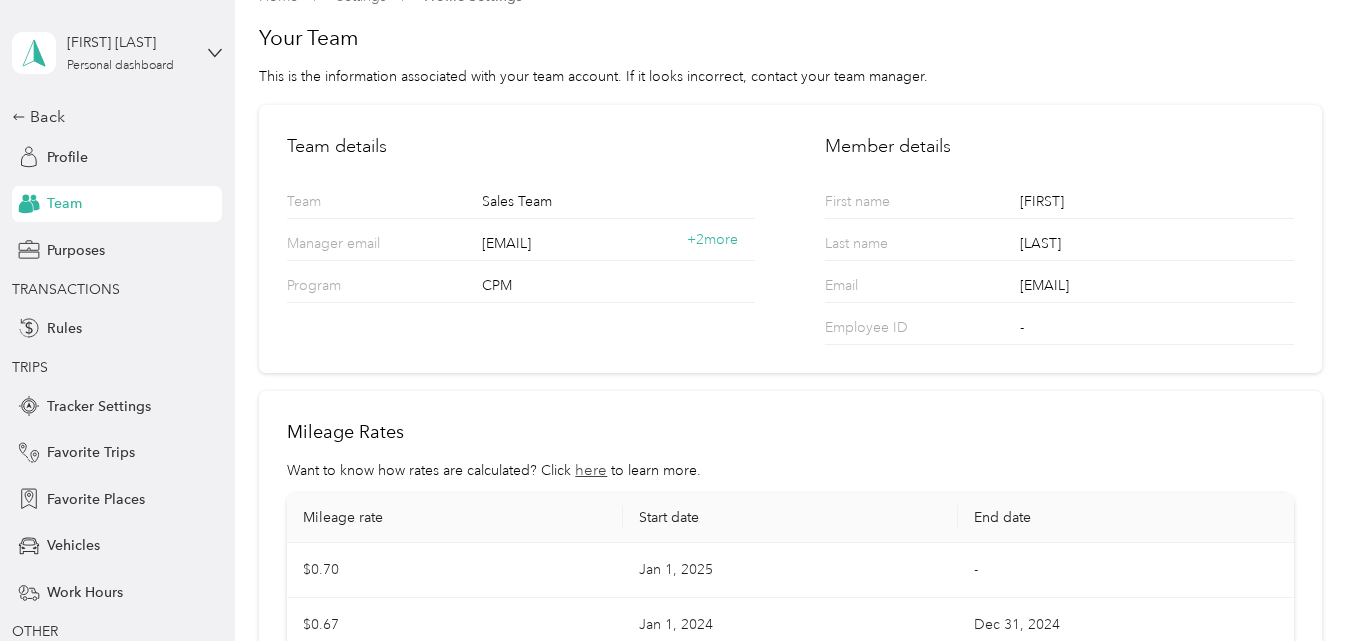 scroll, scrollTop: 0, scrollLeft: 0, axis: both 